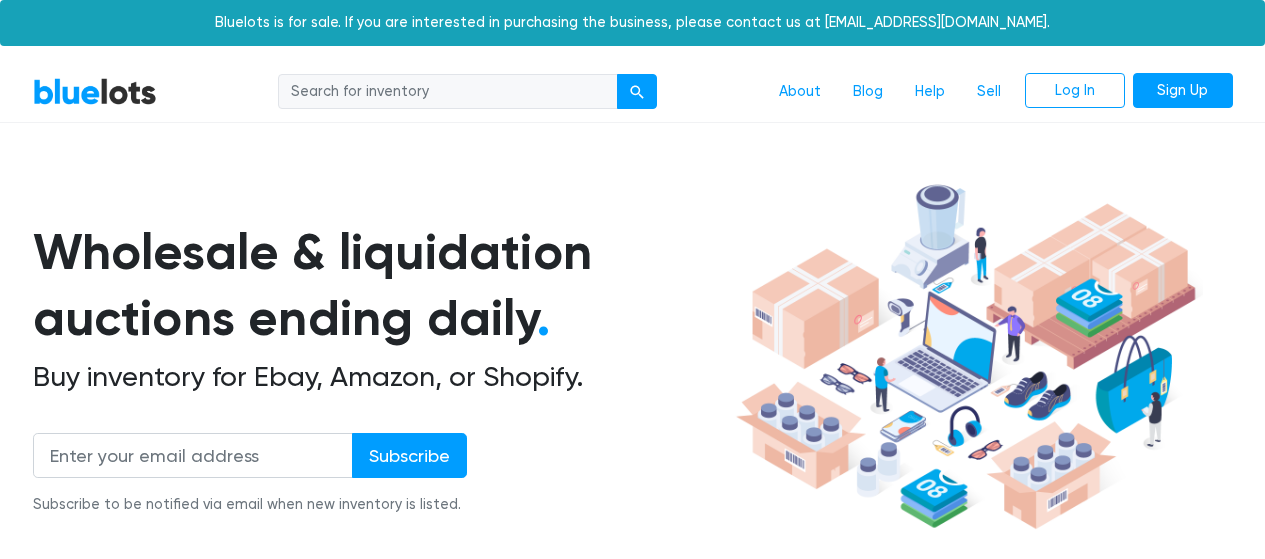 scroll, scrollTop: 0, scrollLeft: 0, axis: both 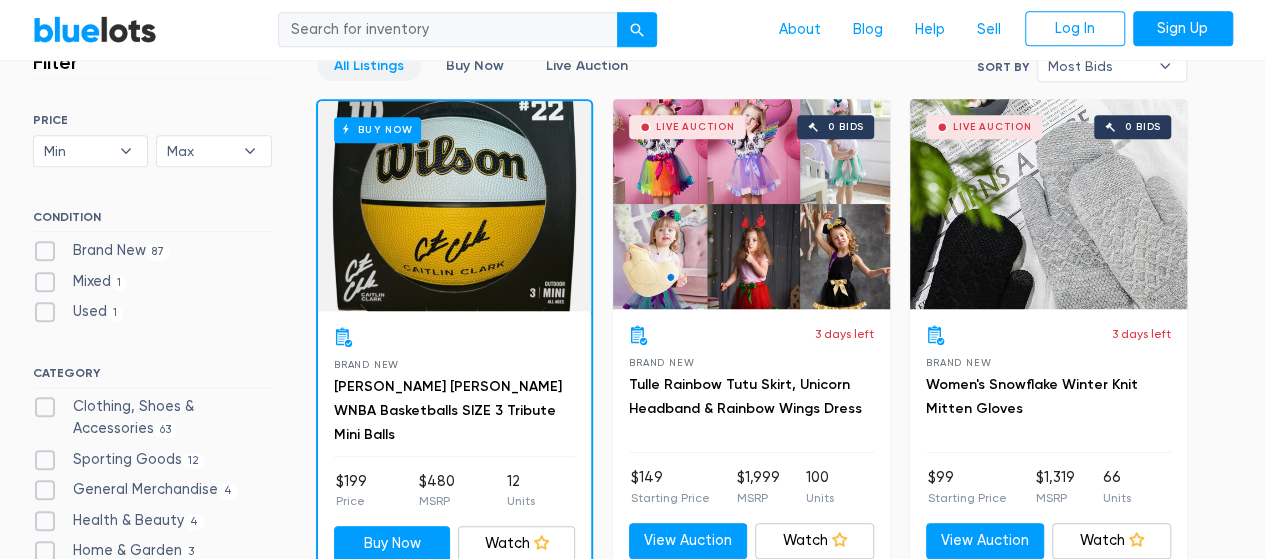 click on "Brand New
87" at bounding box center (102, 251) 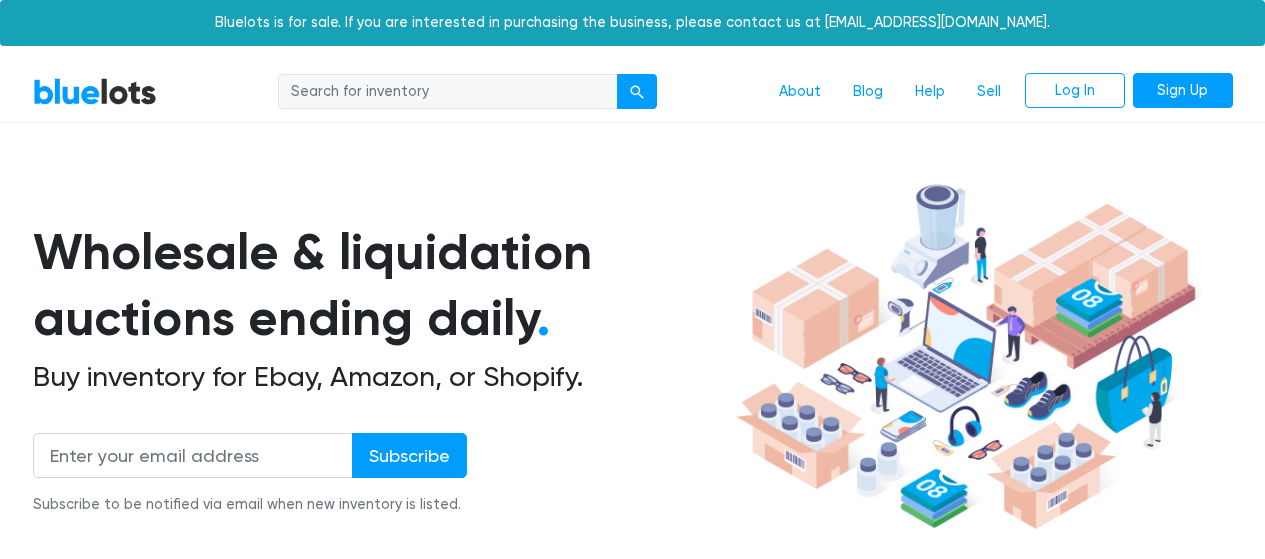 scroll, scrollTop: 538, scrollLeft: 0, axis: vertical 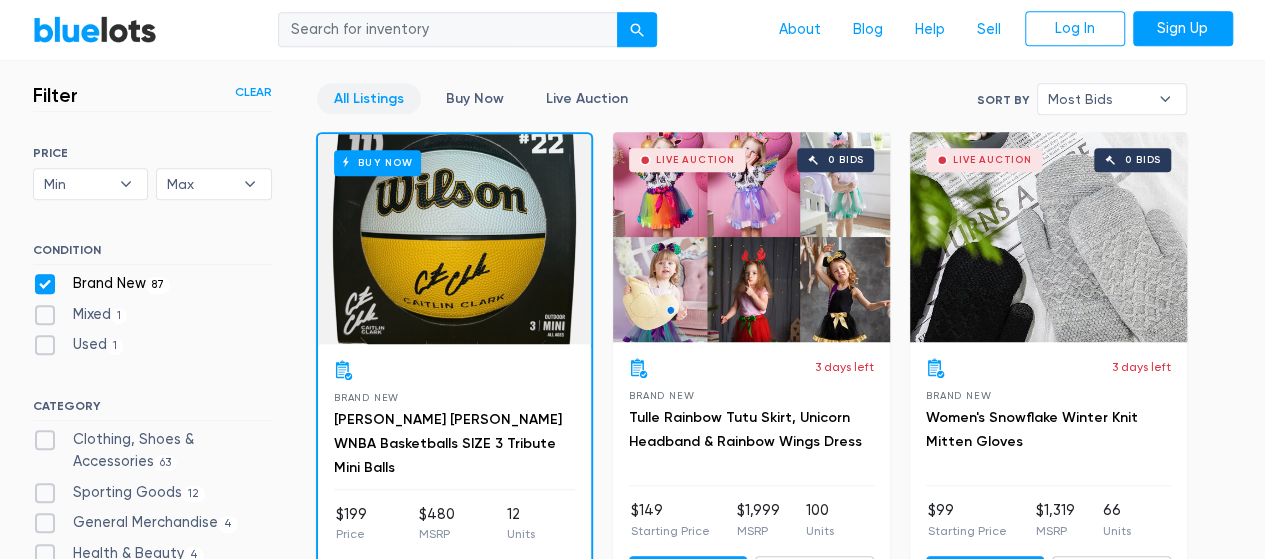 click on "Wilson CAITLIN CLARK WNBA Basketballs SIZE 3 Tribute Mini Balls" at bounding box center (454, 444) 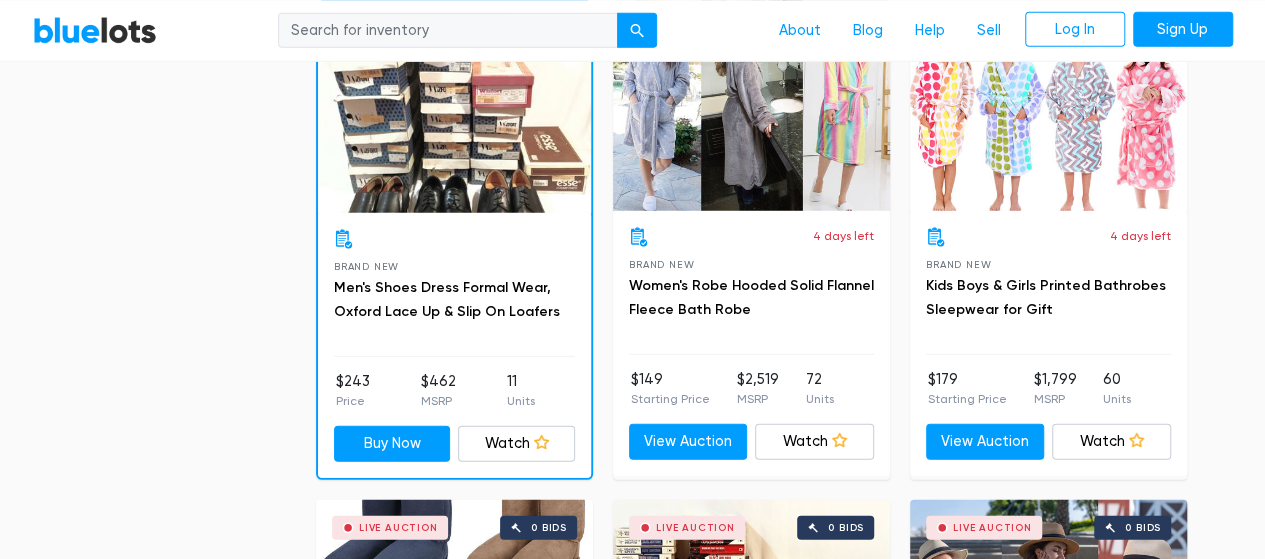 scroll, scrollTop: 2624, scrollLeft: 0, axis: vertical 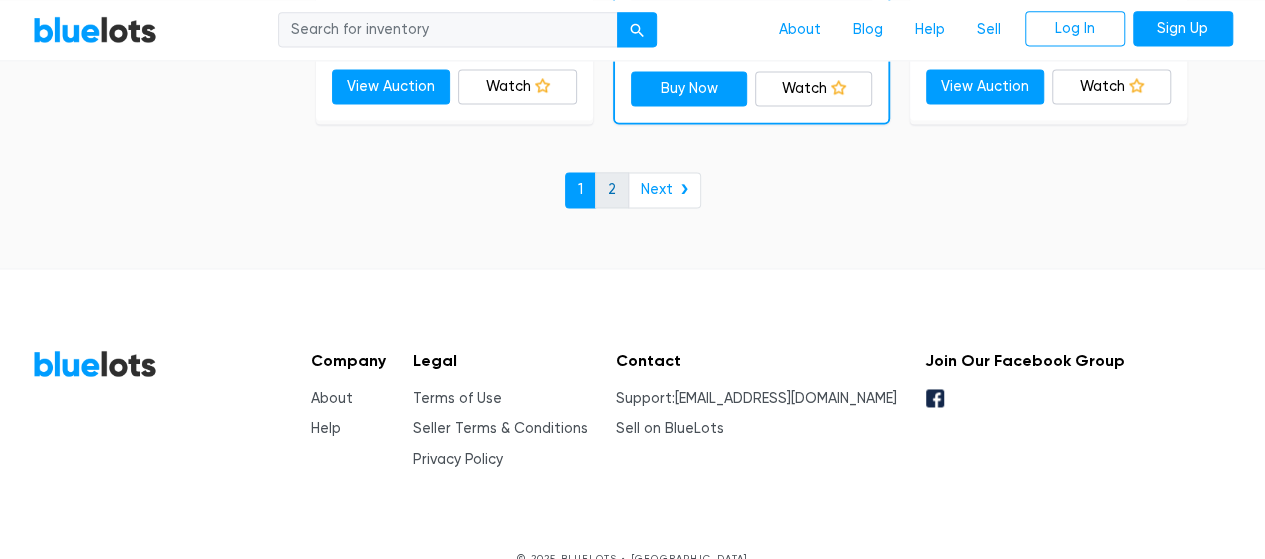 click on "2" at bounding box center (612, 190) 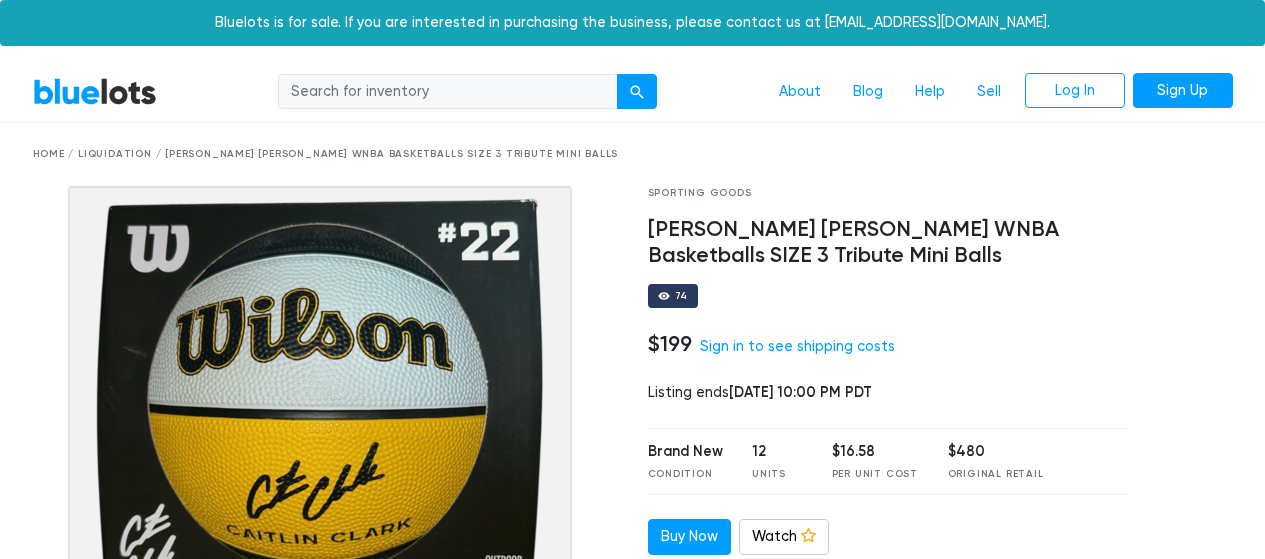 scroll, scrollTop: 0, scrollLeft: 0, axis: both 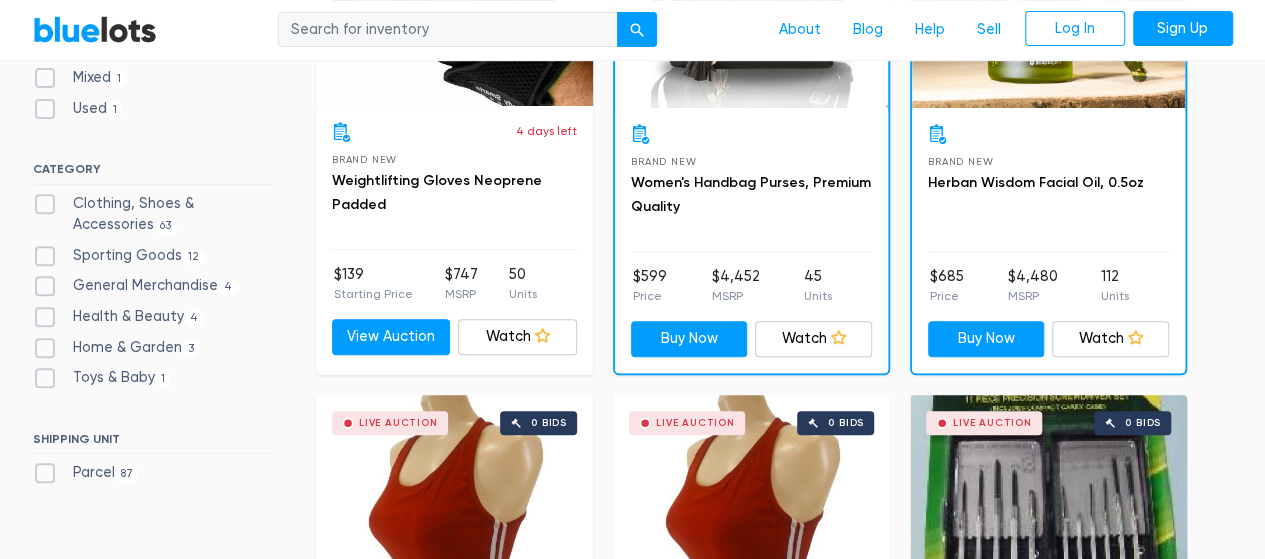 click on "Health & Beauty
4" at bounding box center (119, 317) 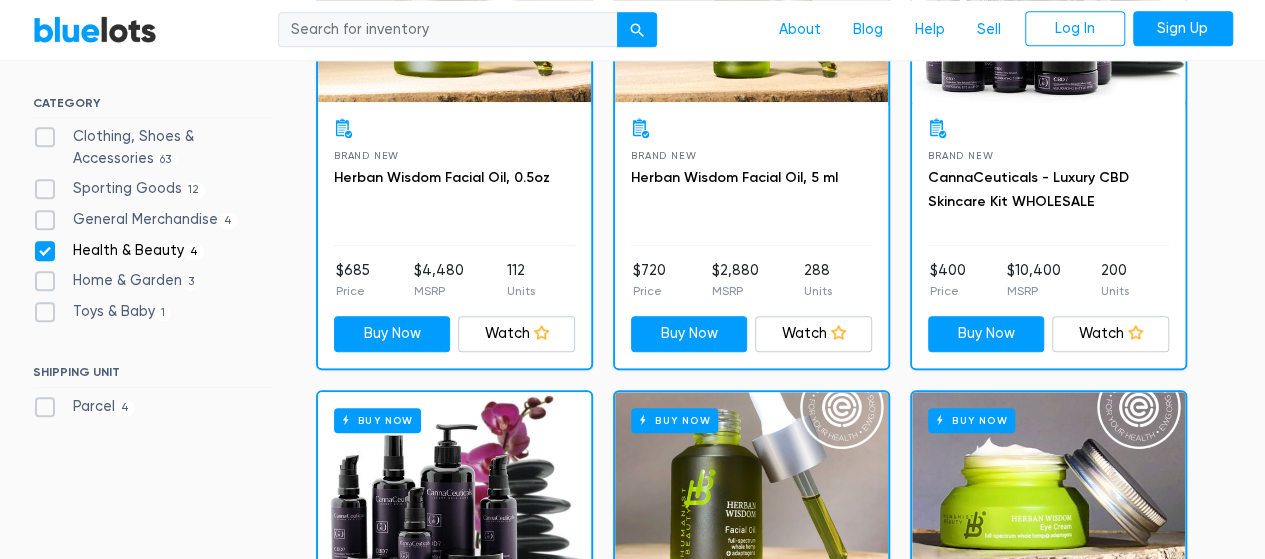 scroll, scrollTop: 781, scrollLeft: 0, axis: vertical 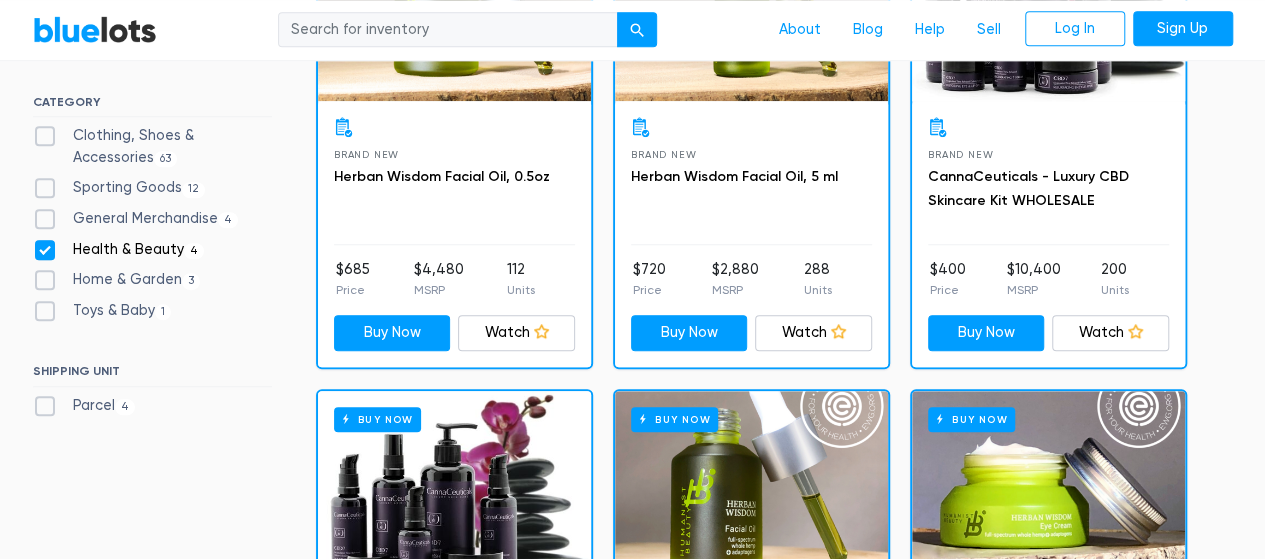 click on "Toys & Baby
1" at bounding box center [102, 311] 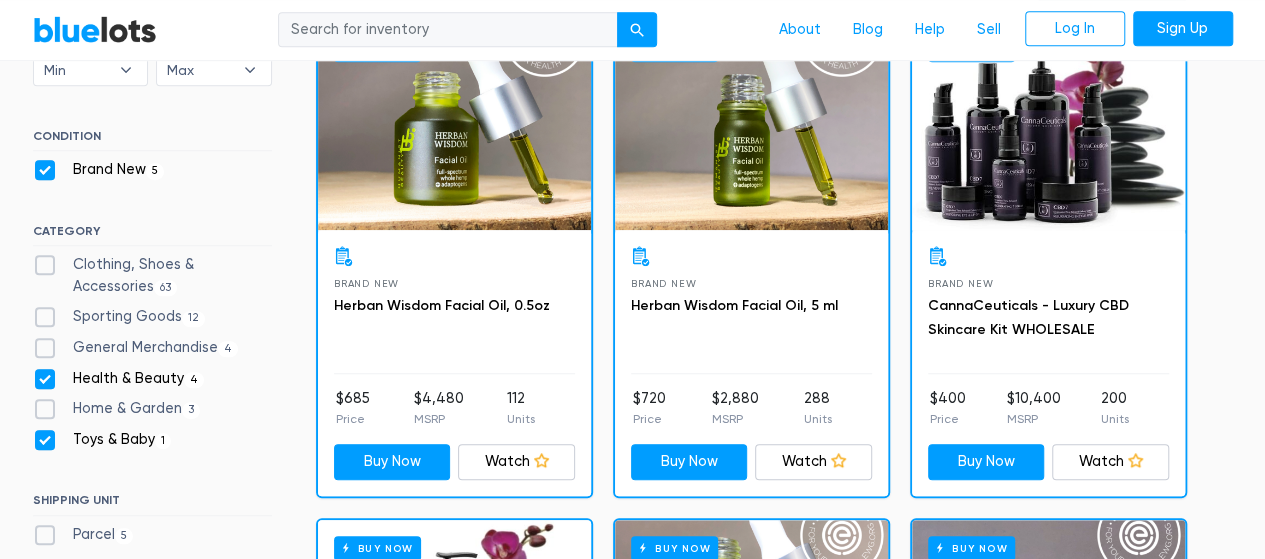 scroll, scrollTop: 620, scrollLeft: 0, axis: vertical 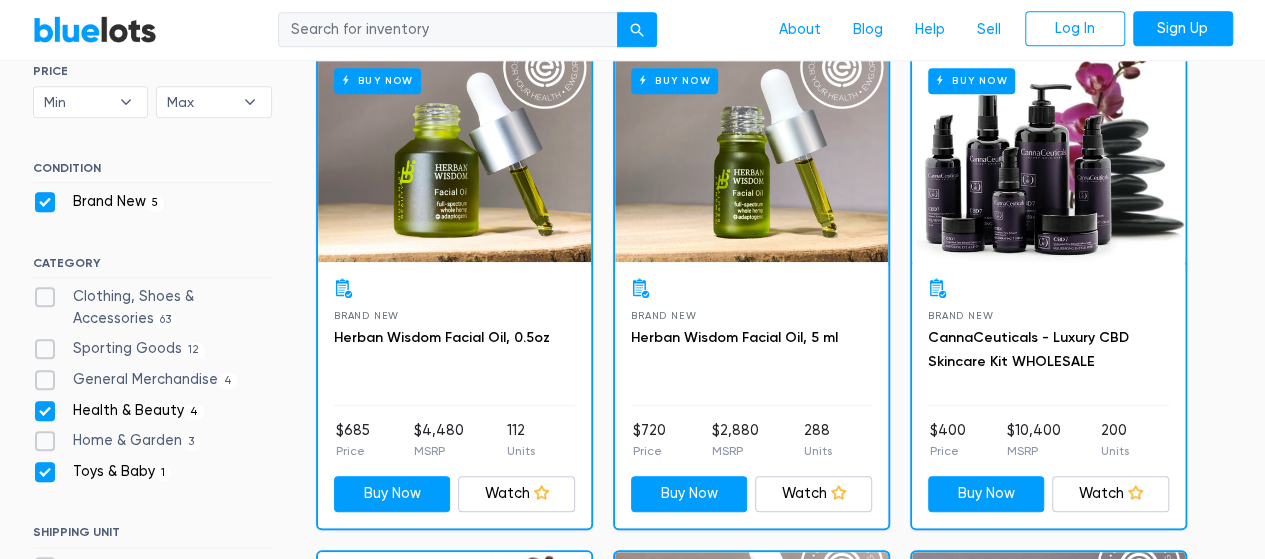 click on "Health & Beauty
4" at bounding box center (119, 411) 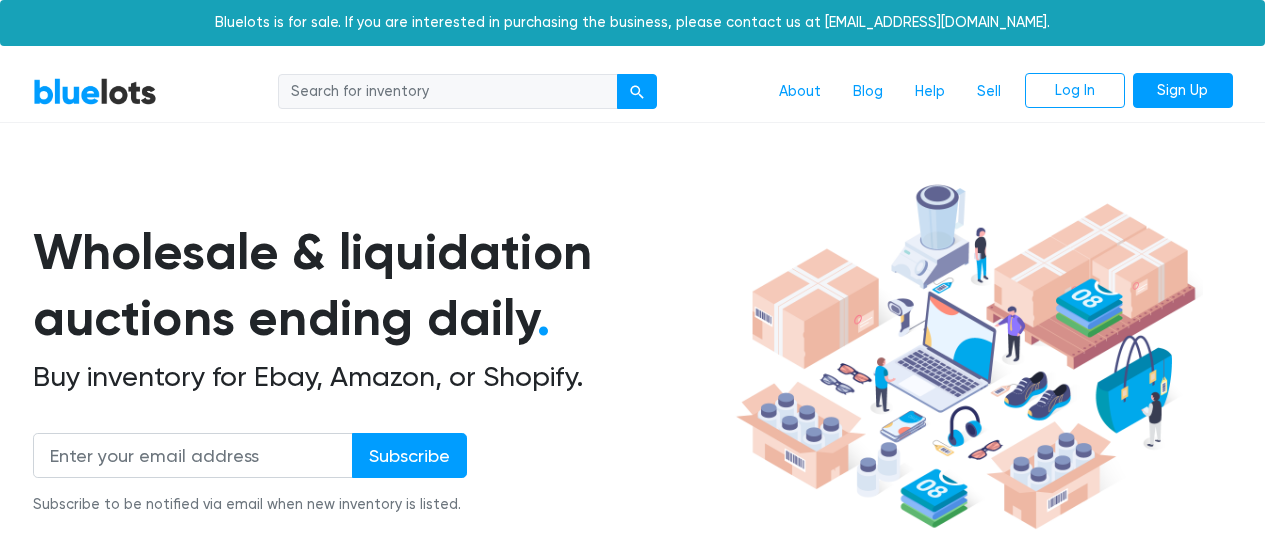 scroll, scrollTop: 538, scrollLeft: 0, axis: vertical 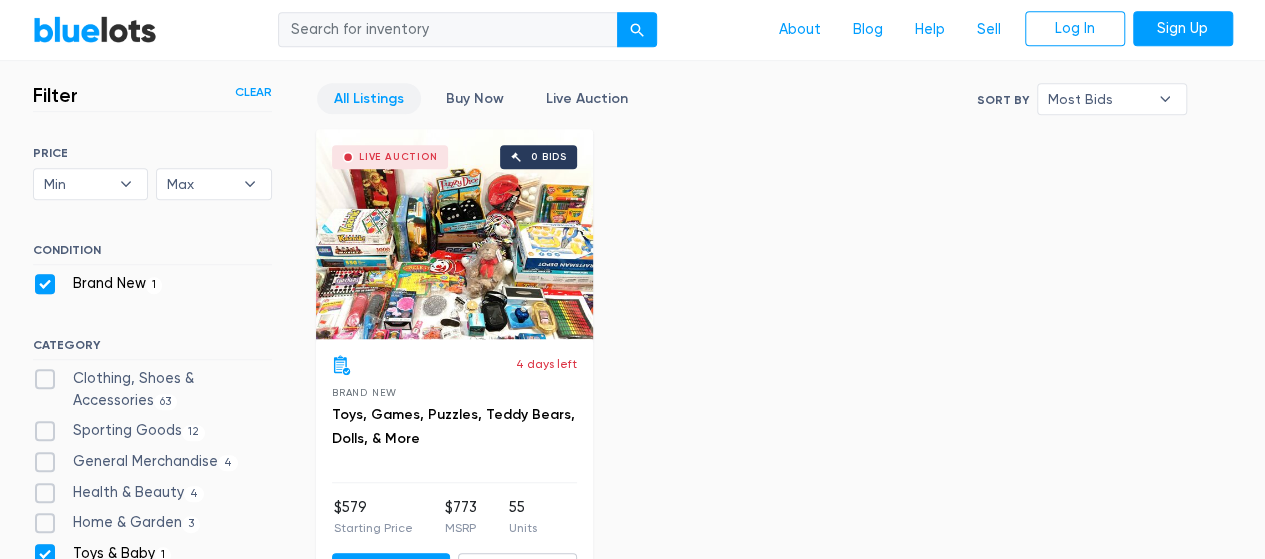click on "Clothing, Shoes & Accessories
63" at bounding box center [152, 389] 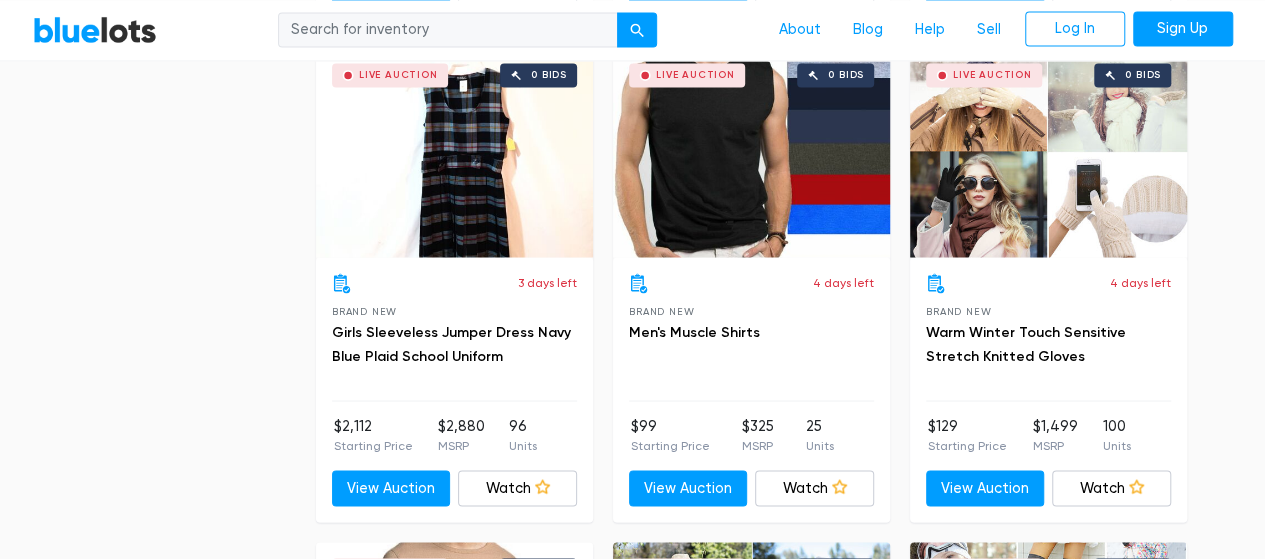 scroll, scrollTop: 1621, scrollLeft: 0, axis: vertical 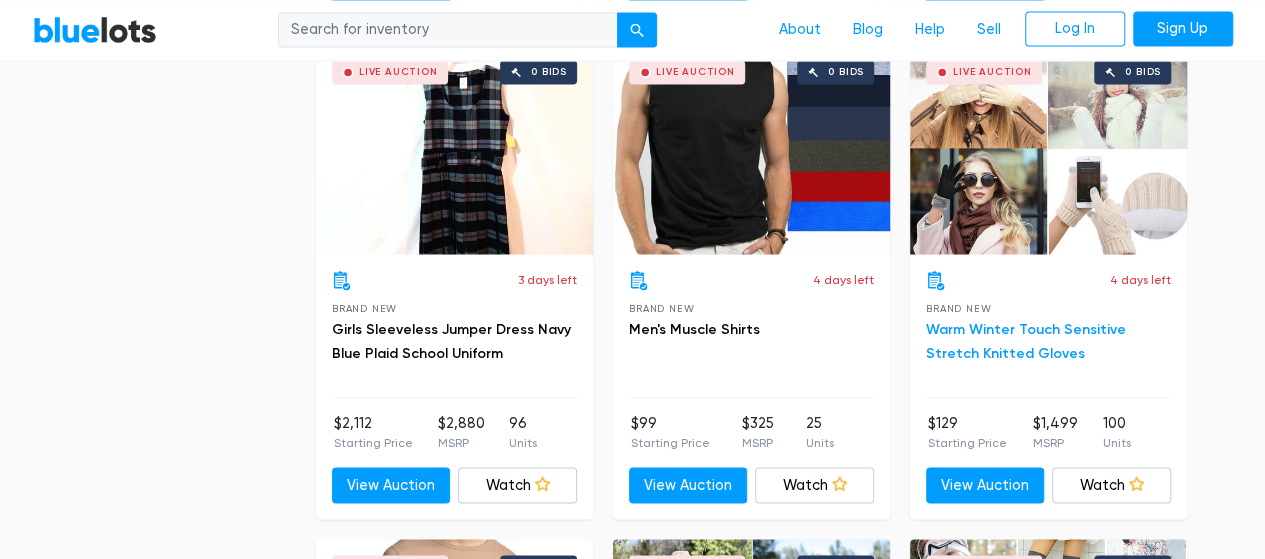 click on "Warm Winter Touch Sensitive Stretch Knitted Gloves" at bounding box center [1026, 340] 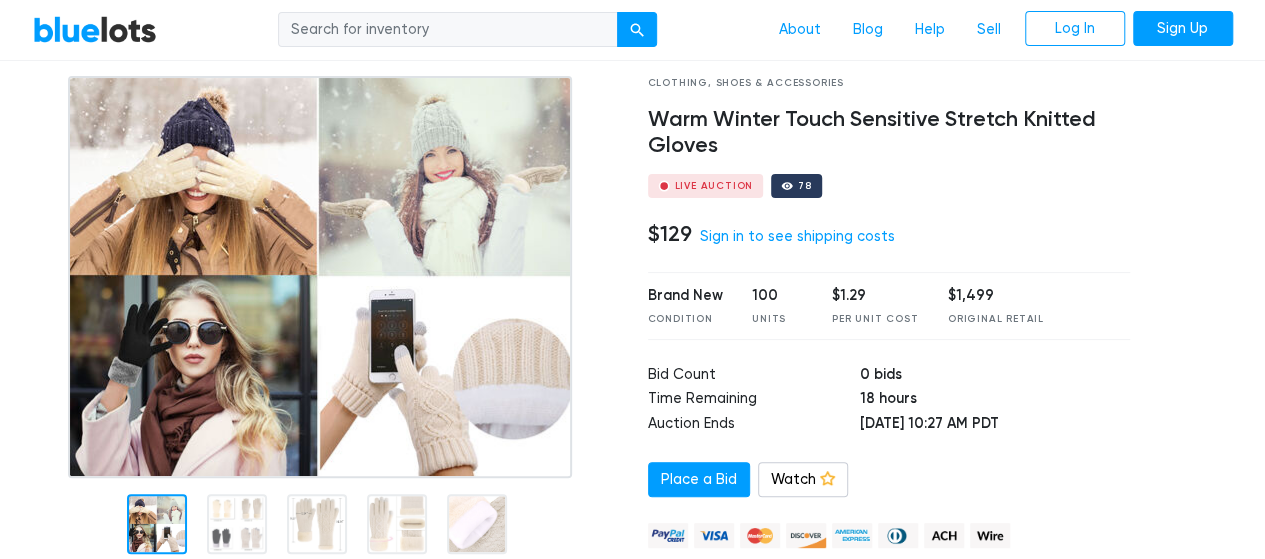 scroll, scrollTop: 108, scrollLeft: 0, axis: vertical 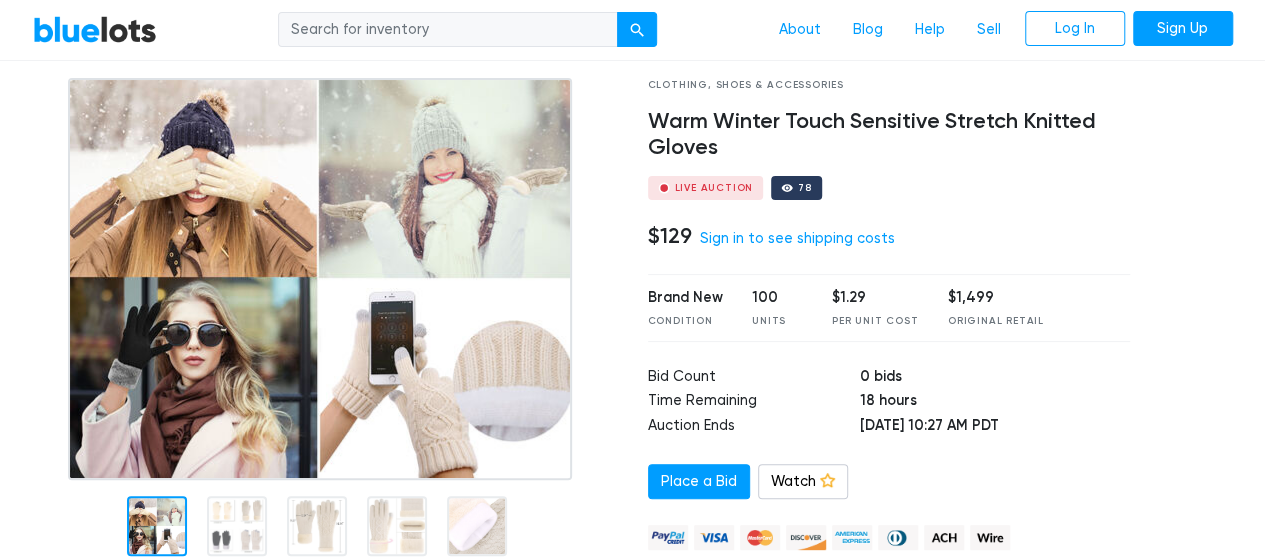 click at bounding box center (320, 279) 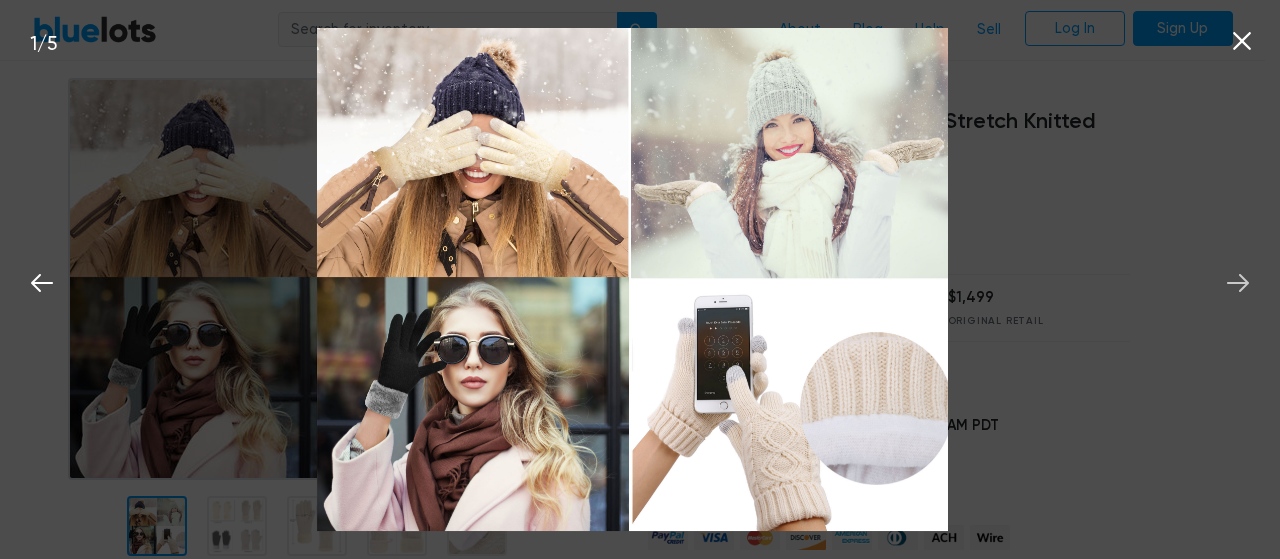 click 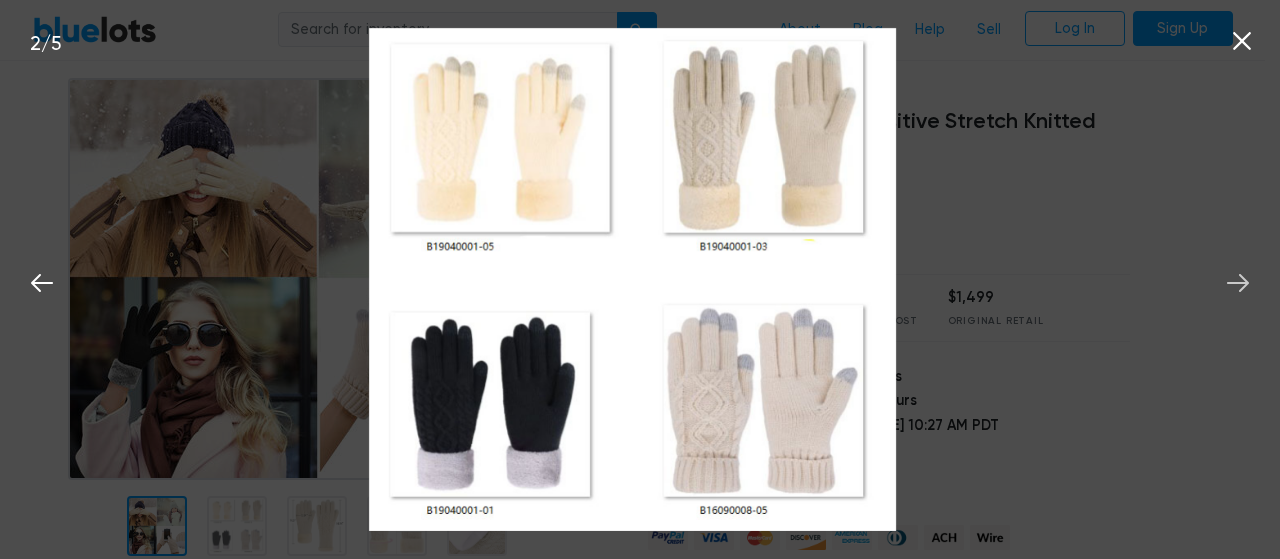 click 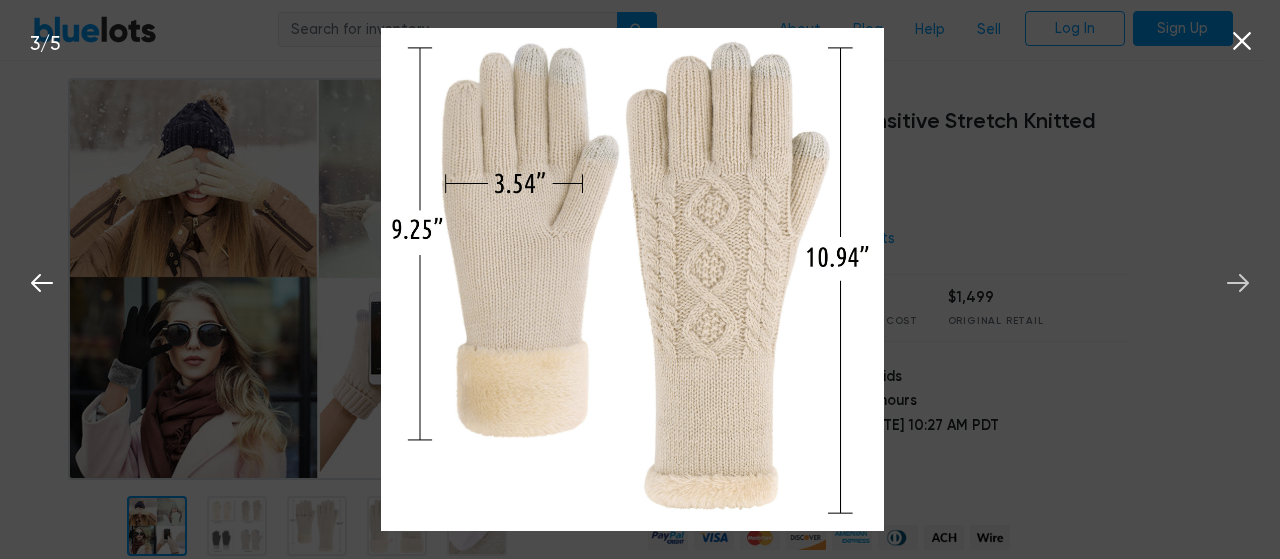 click 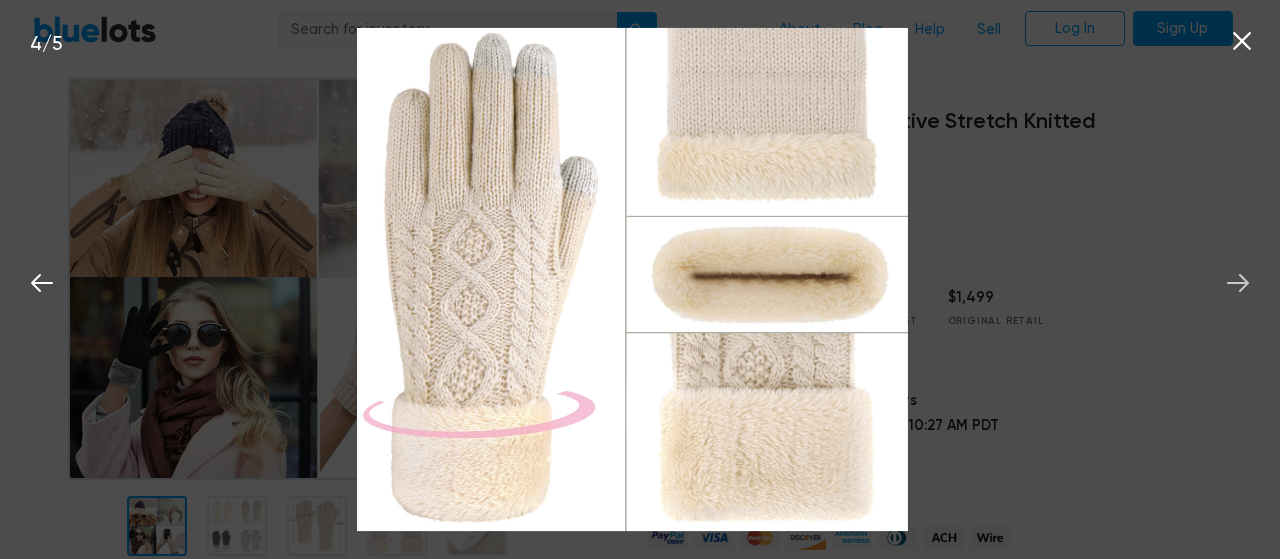 click 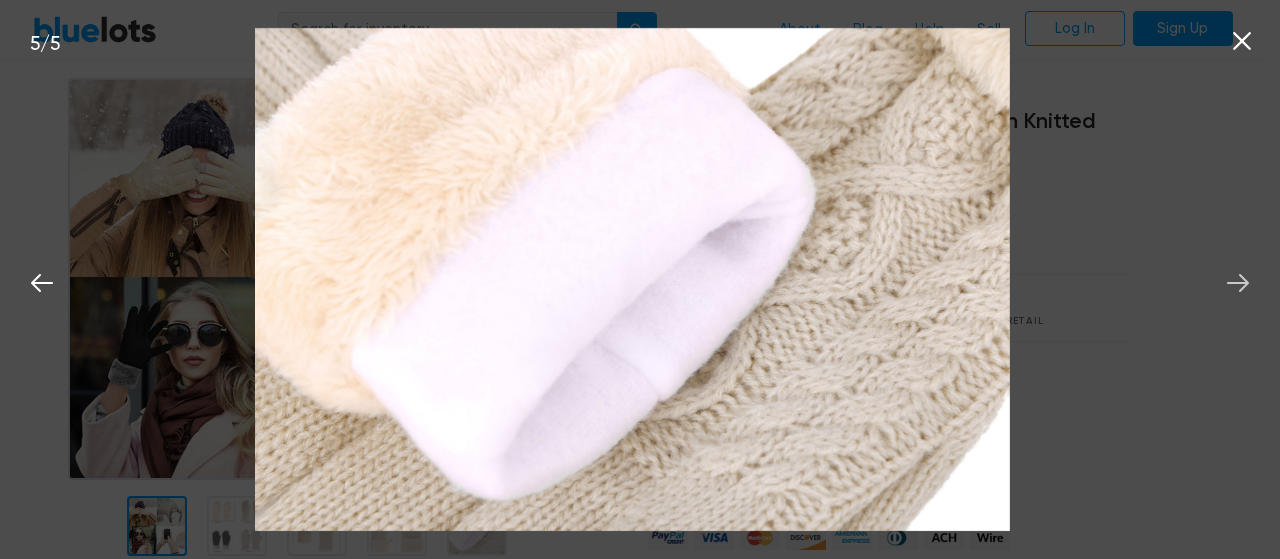 click 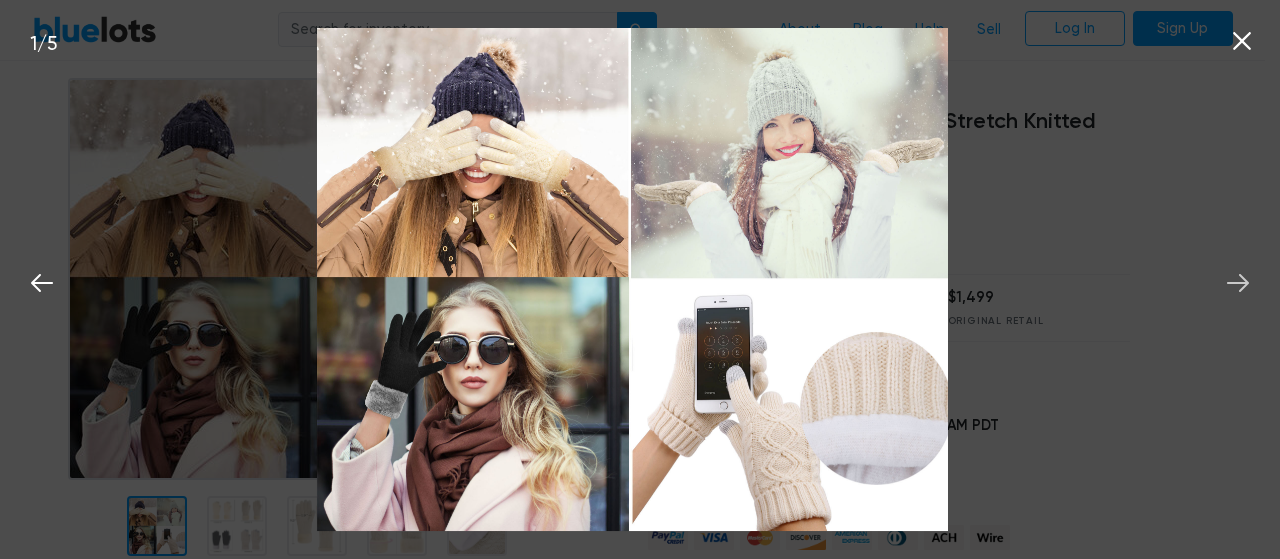 click 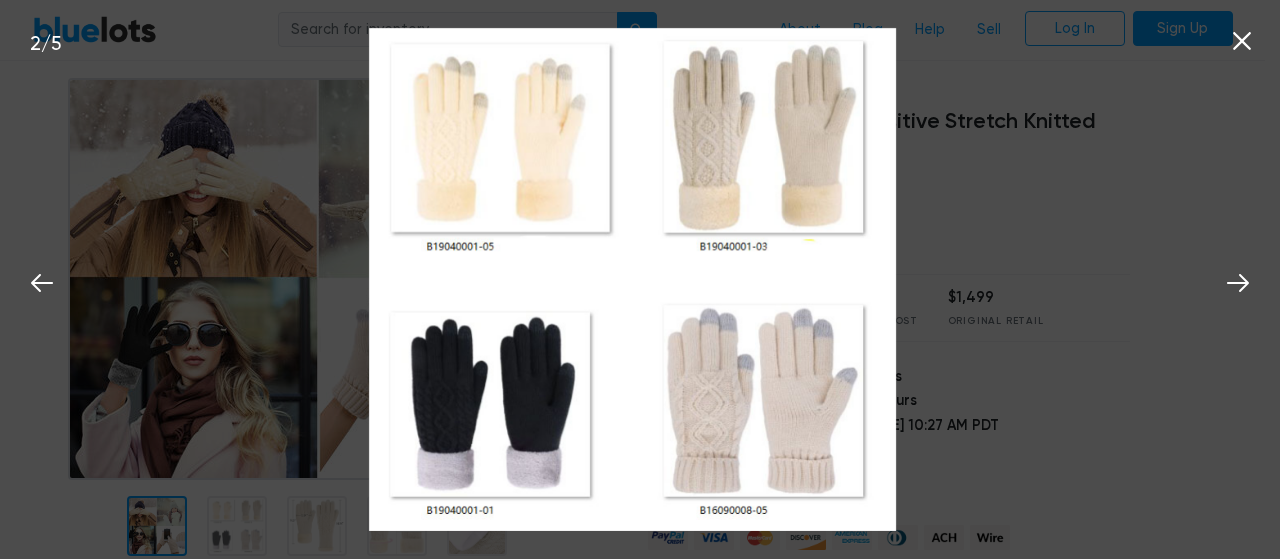 click 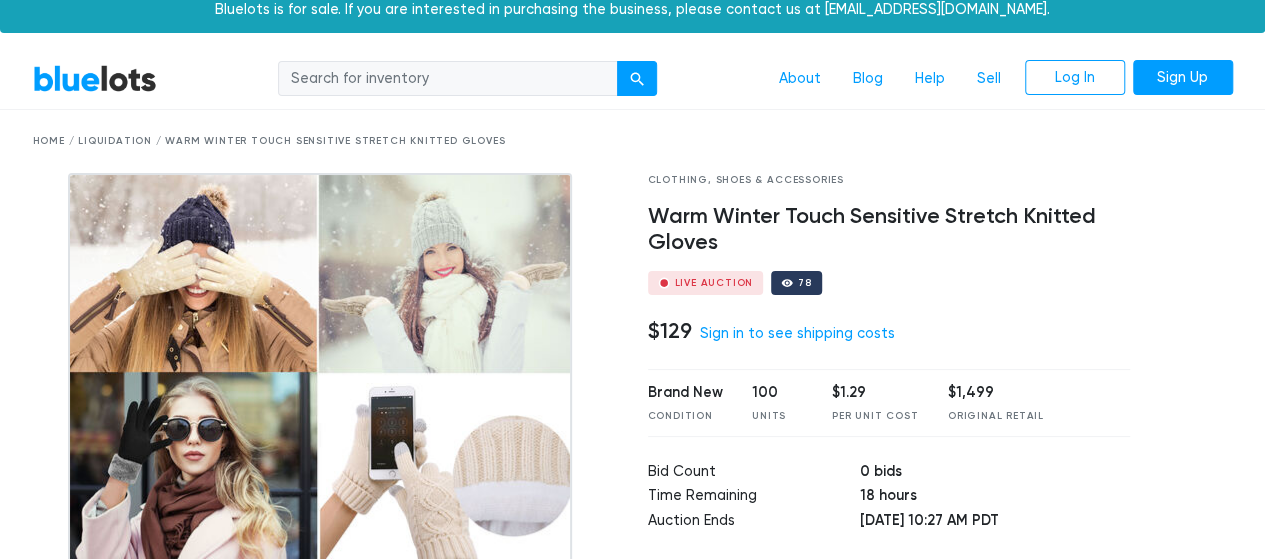 scroll, scrollTop: 0, scrollLeft: 0, axis: both 